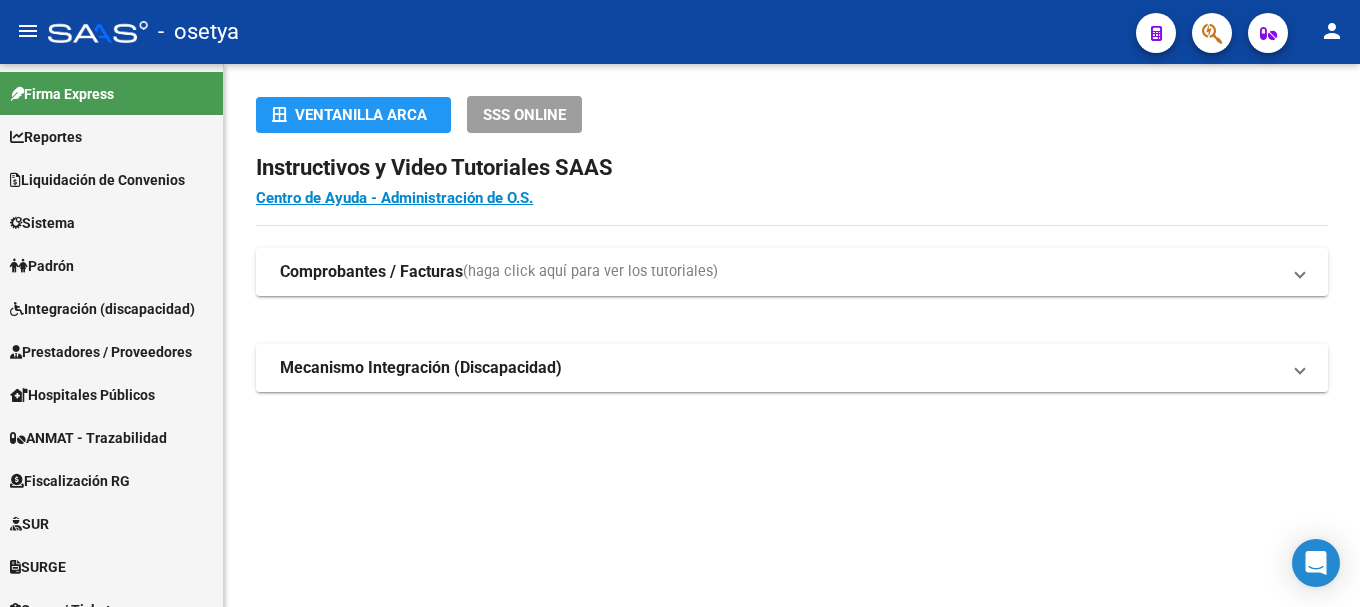 scroll, scrollTop: 0, scrollLeft: 0, axis: both 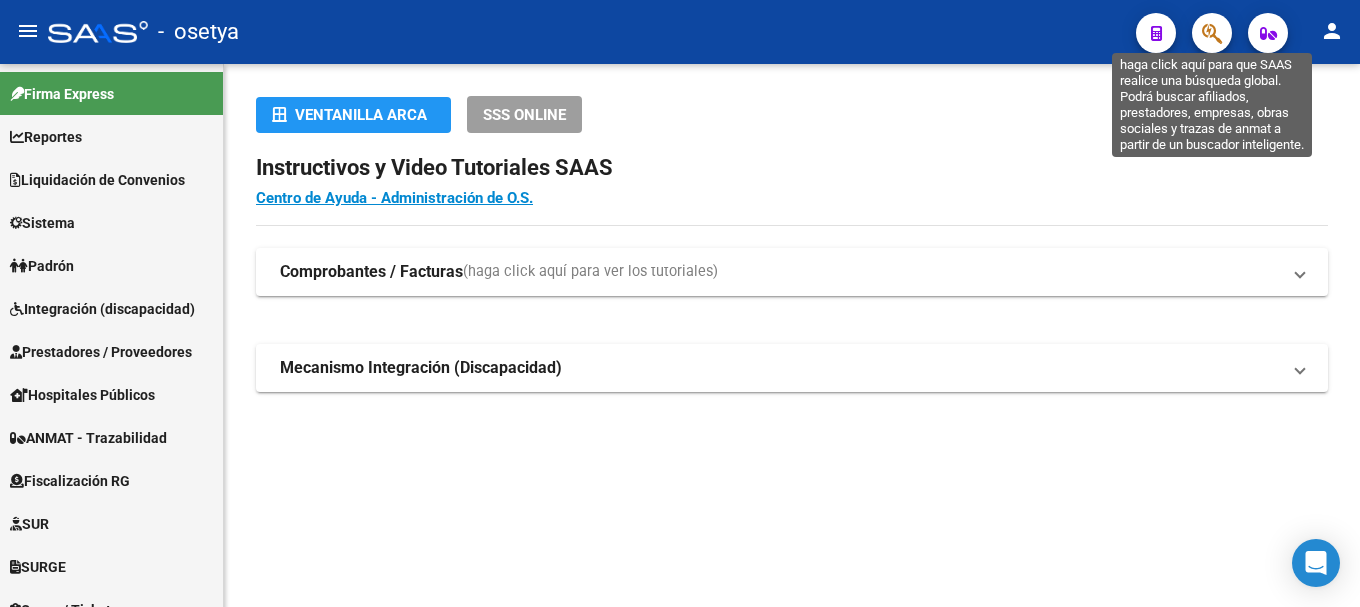 click 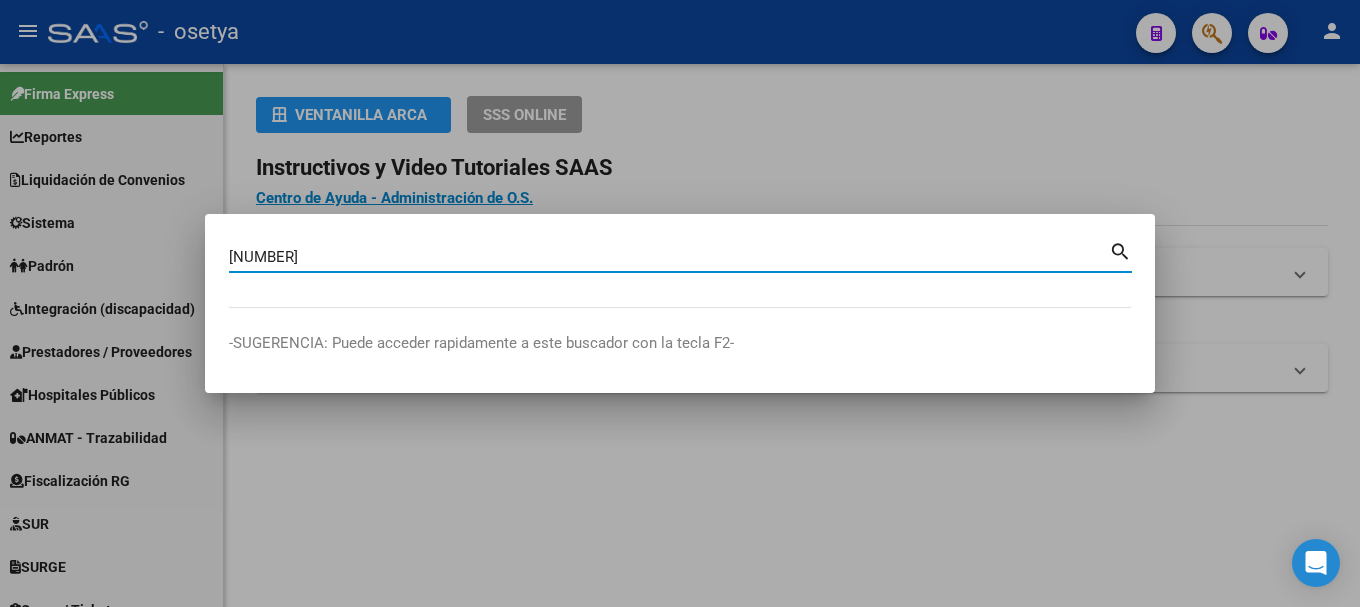 type on "[NUMBER]" 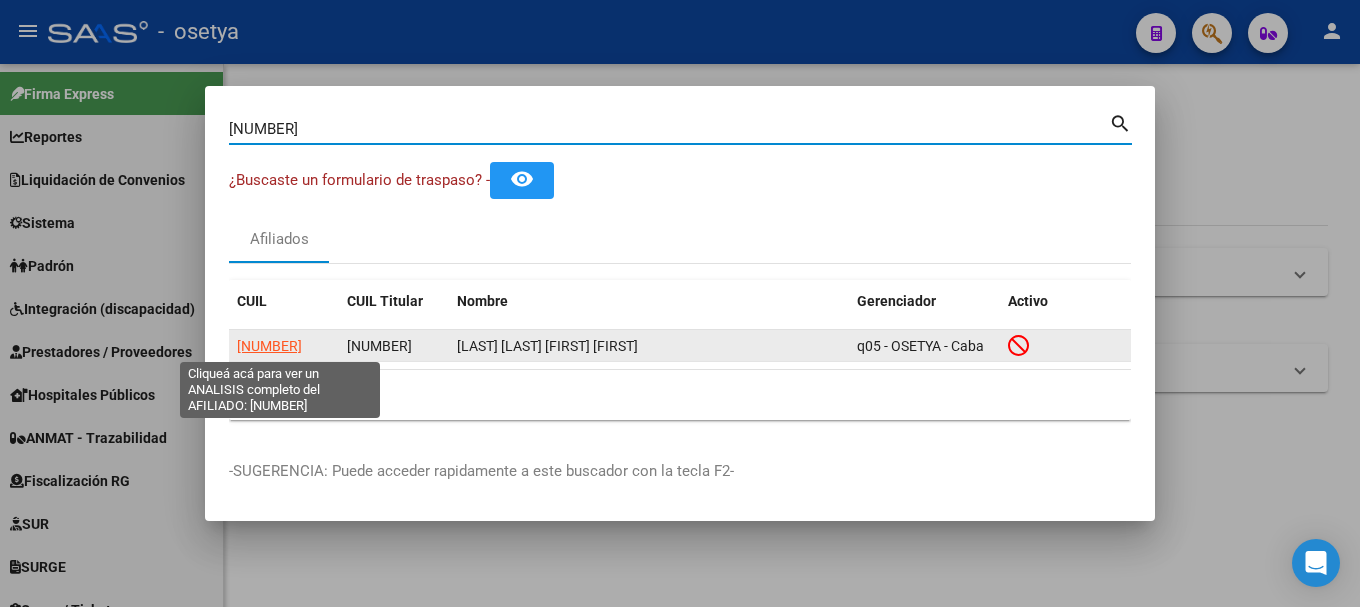click on "20945491796" 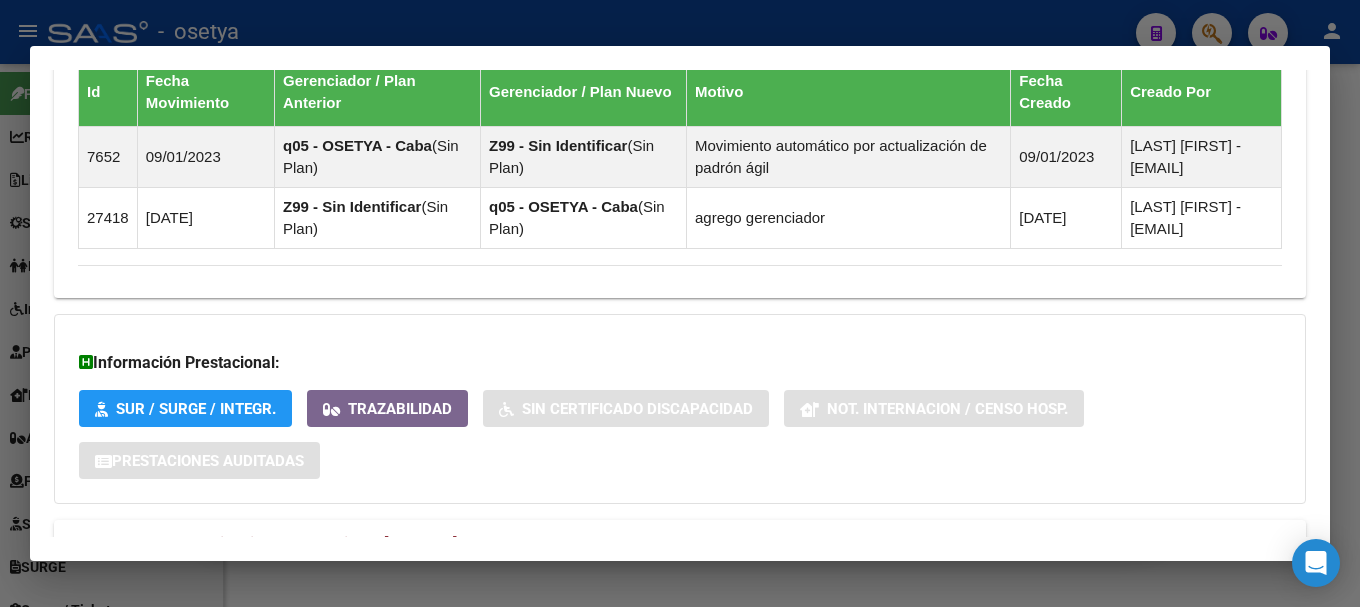 scroll, scrollTop: 1476, scrollLeft: 0, axis: vertical 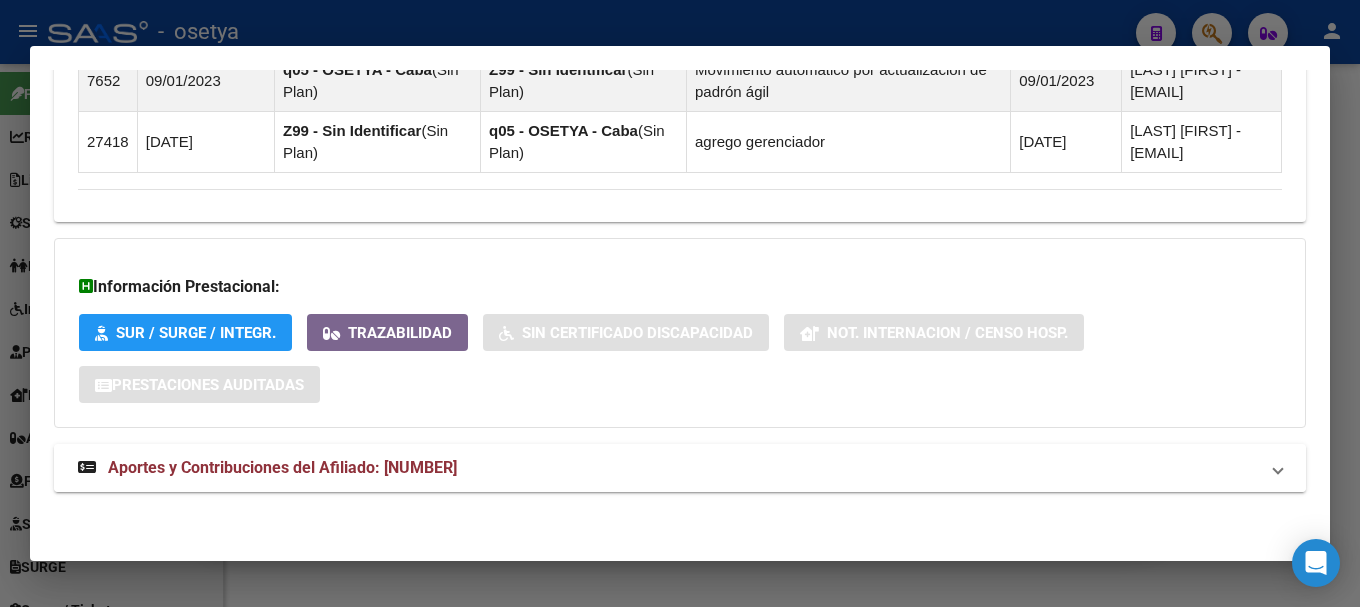 click on "Aportes y Contribuciones del Afiliado: 20945491796" at bounding box center [282, 467] 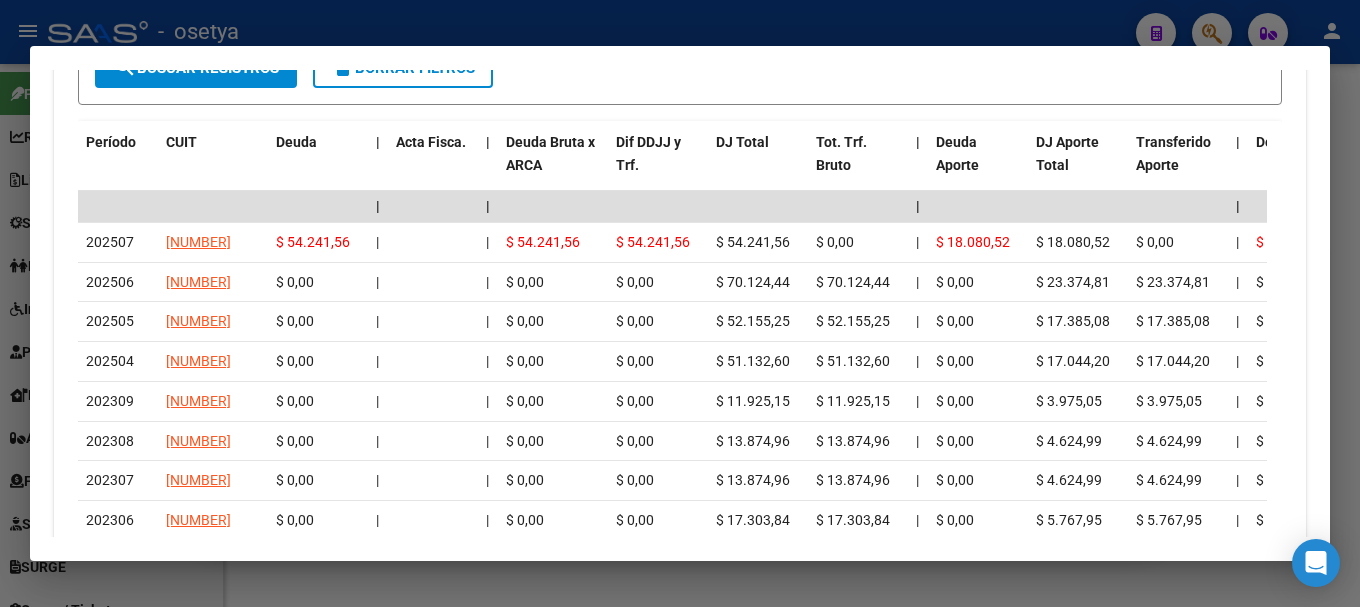 scroll, scrollTop: 2110, scrollLeft: 0, axis: vertical 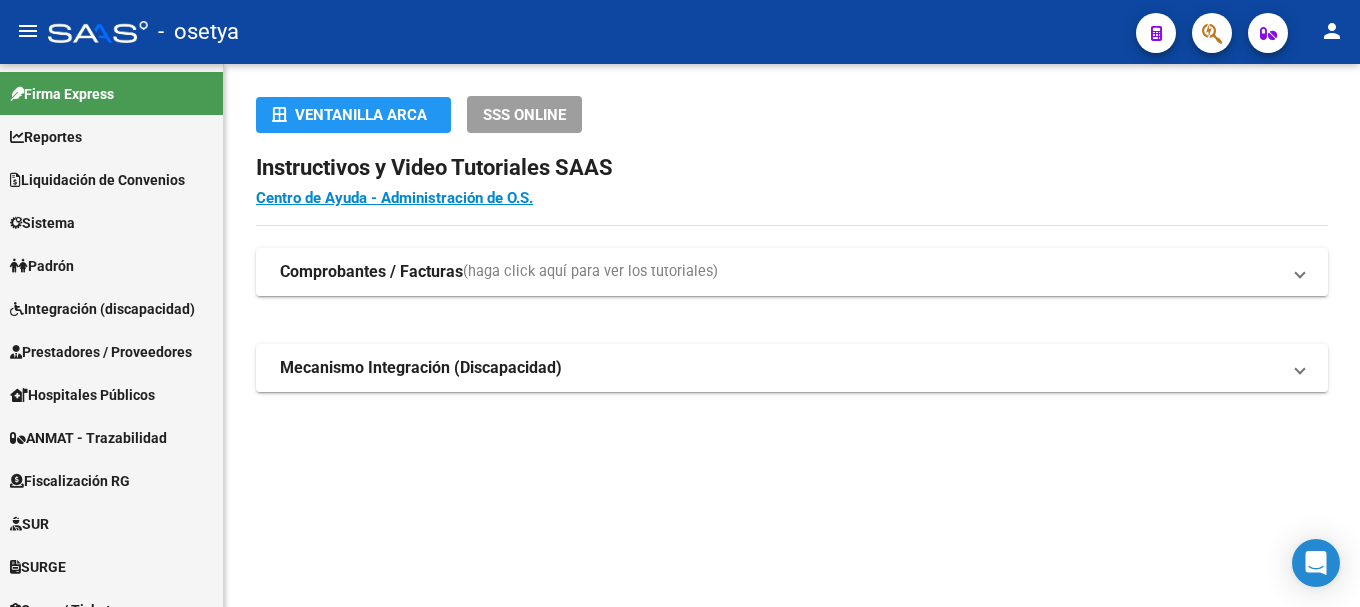 click 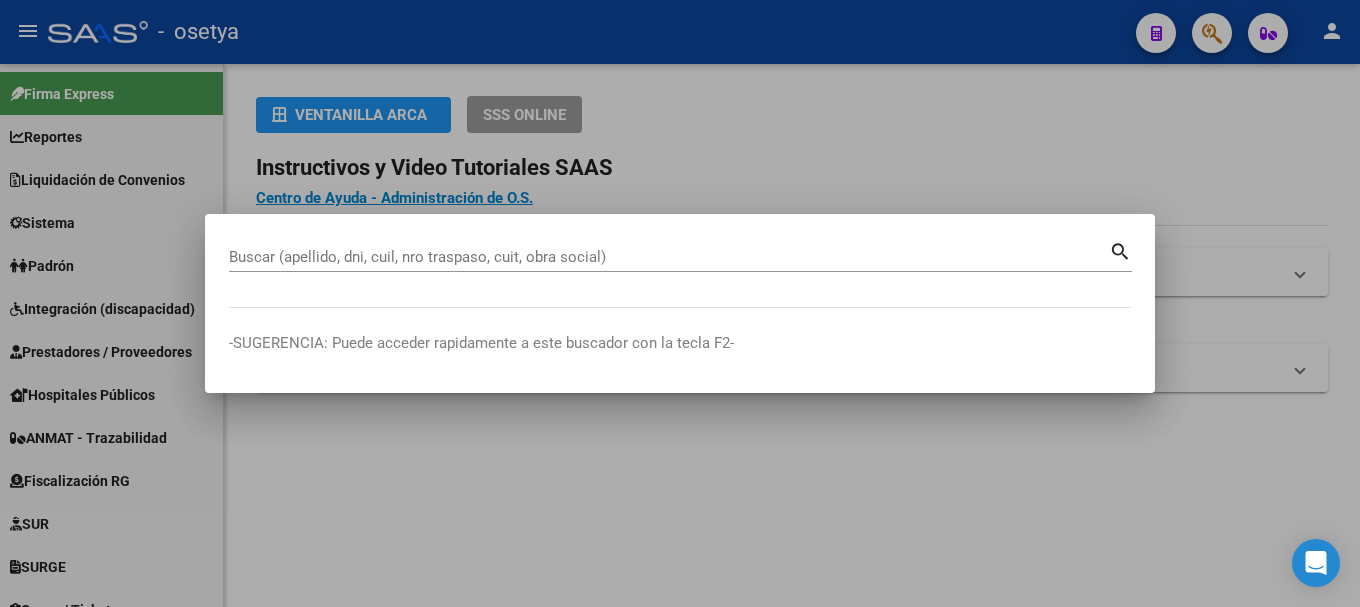paste on "27174088441" 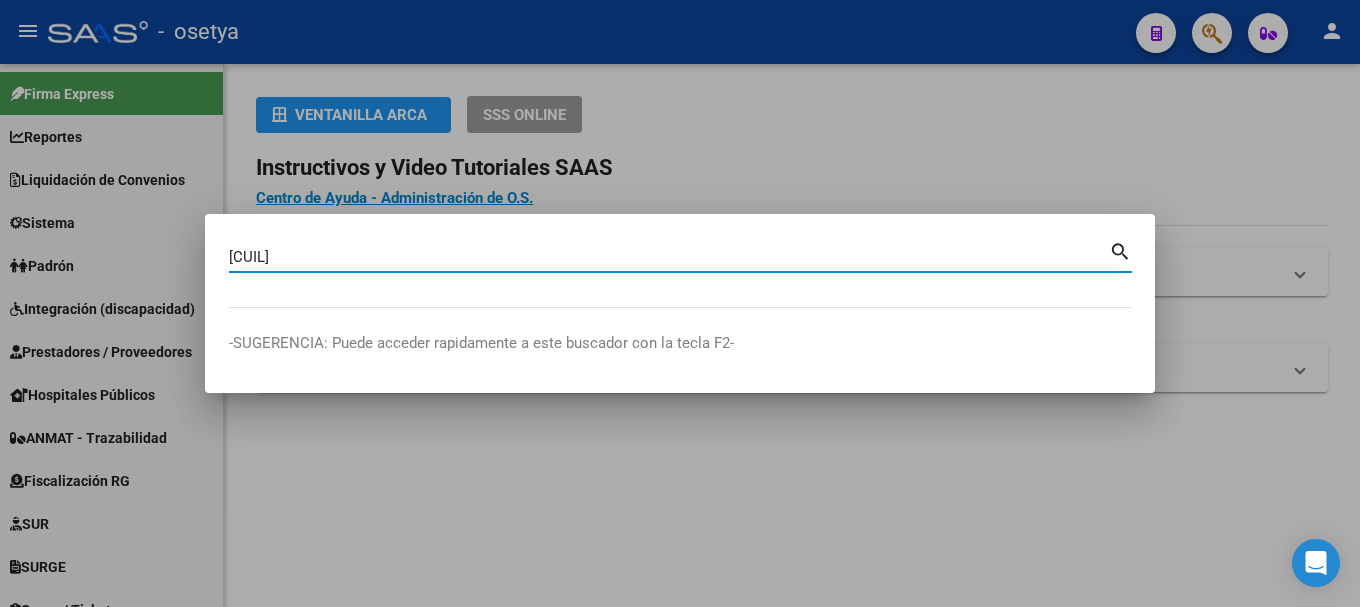 type on "27174088441" 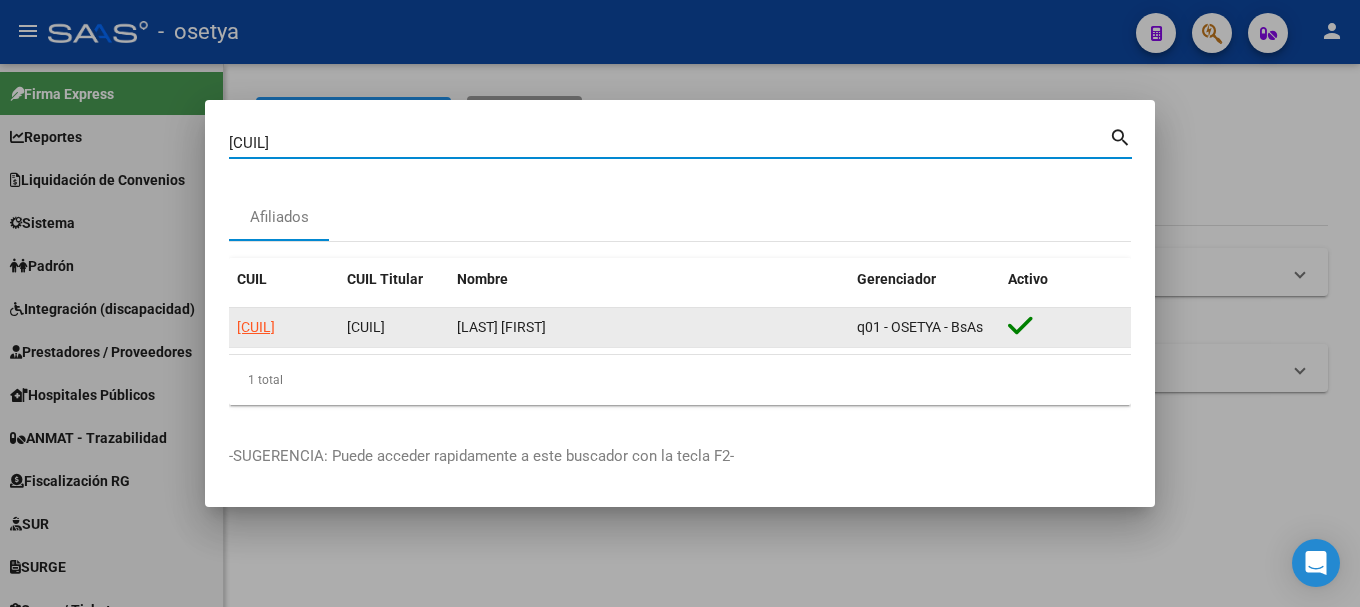 click on "27174088441" 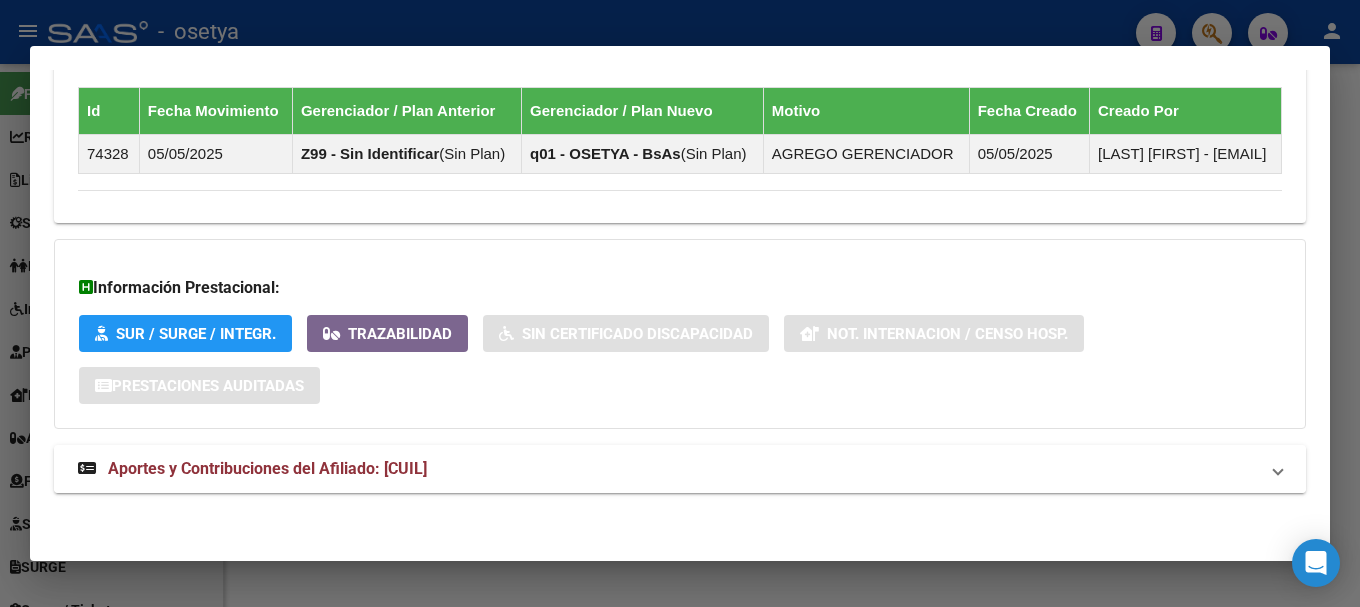 click on "Aportes y Contribuciones del Afiliado: [NUMBER]" at bounding box center (267, 468) 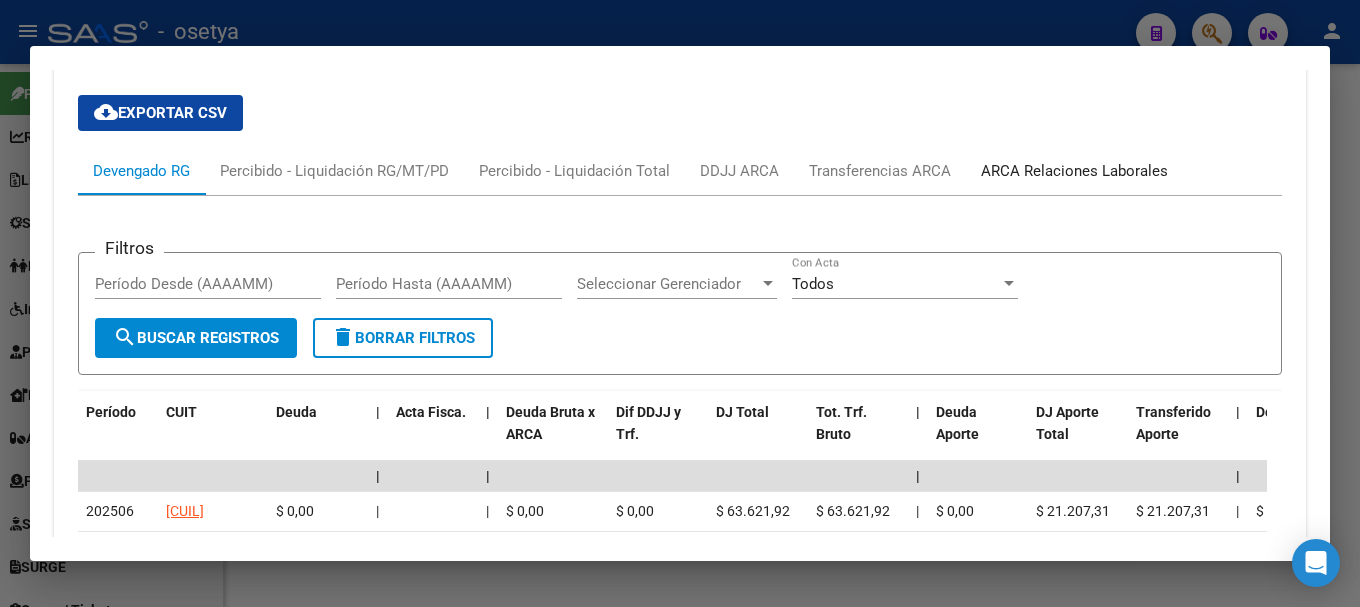 click on "ARCA Relaciones Laborales" at bounding box center (1074, 171) 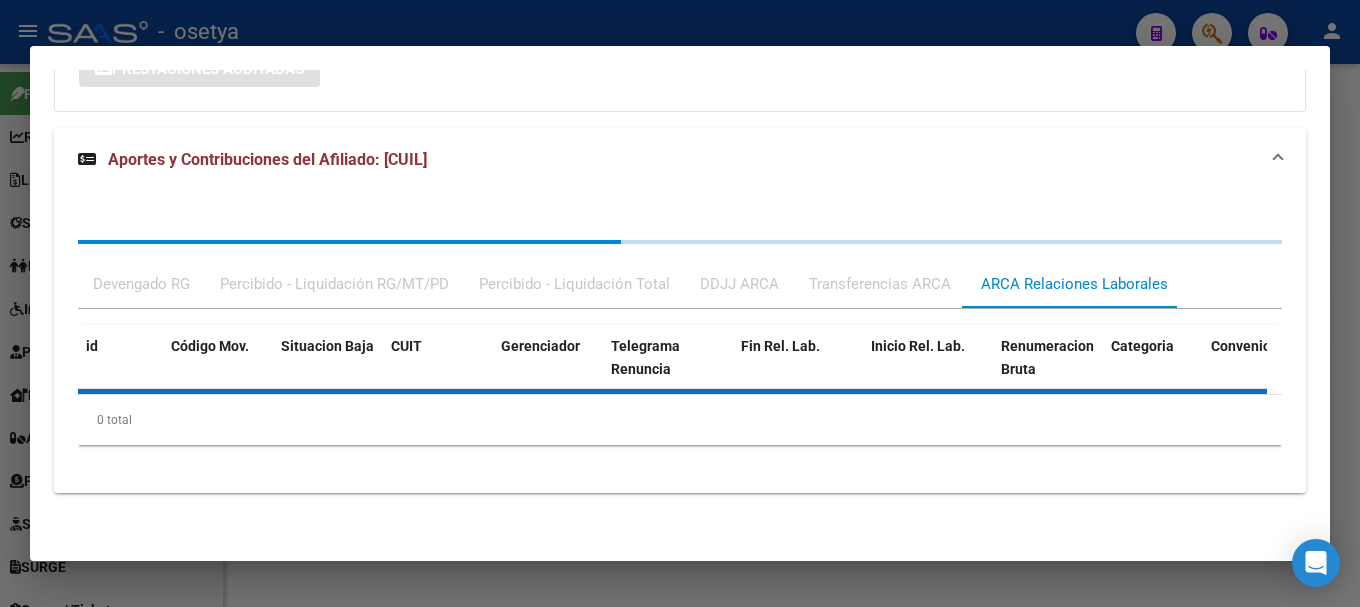 scroll, scrollTop: 1687, scrollLeft: 0, axis: vertical 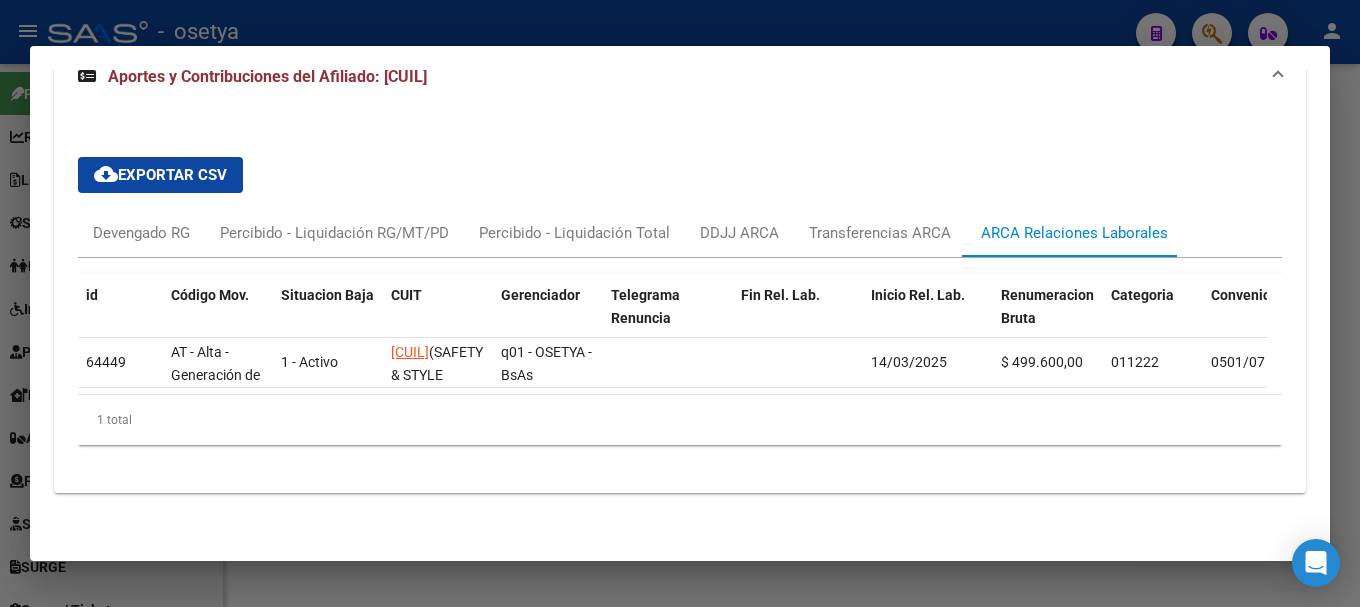 click at bounding box center [680, 303] 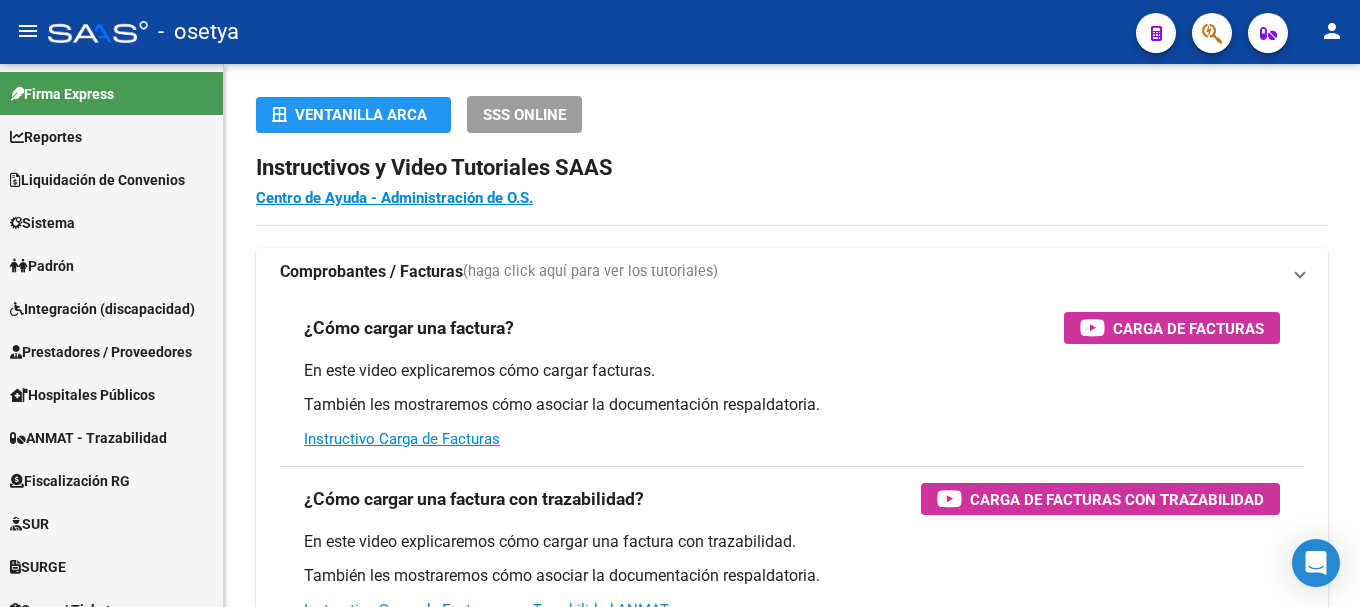 scroll, scrollTop: 0, scrollLeft: 0, axis: both 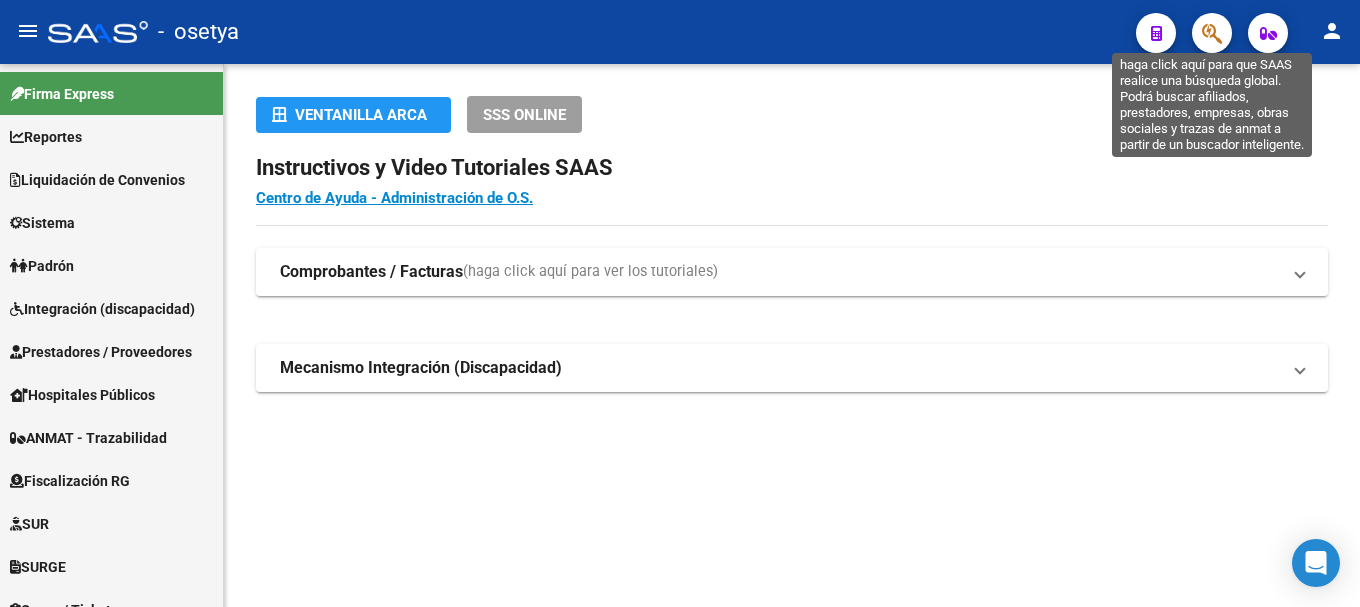 click 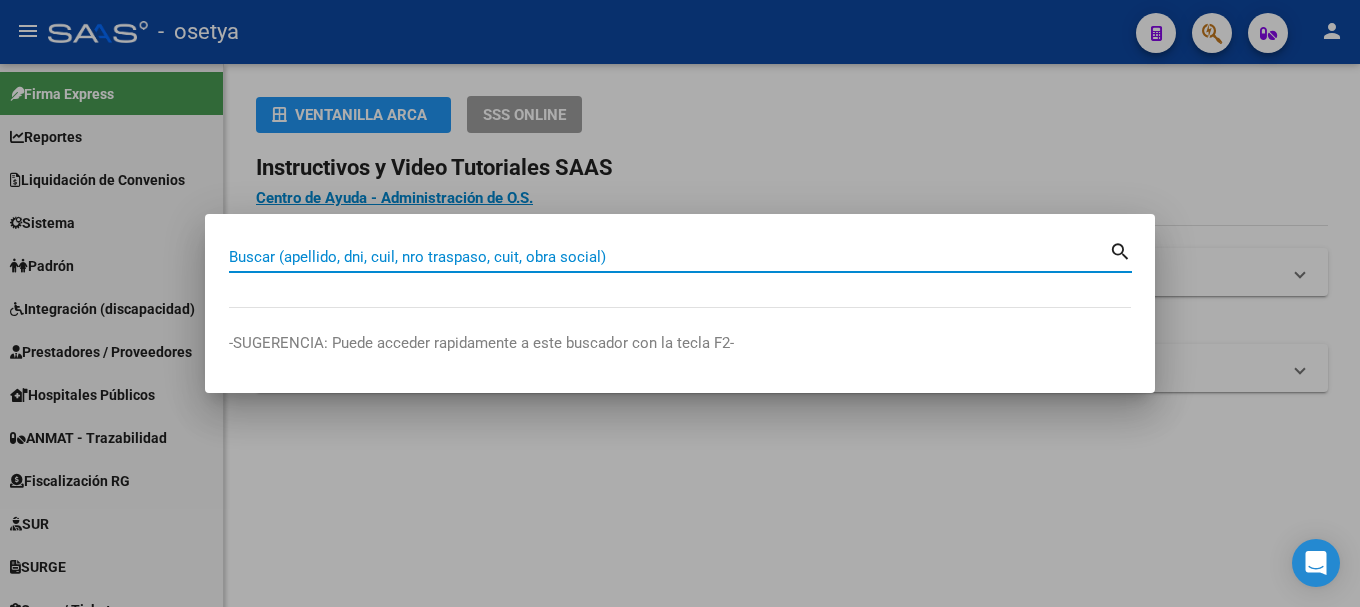 paste on "17408844" 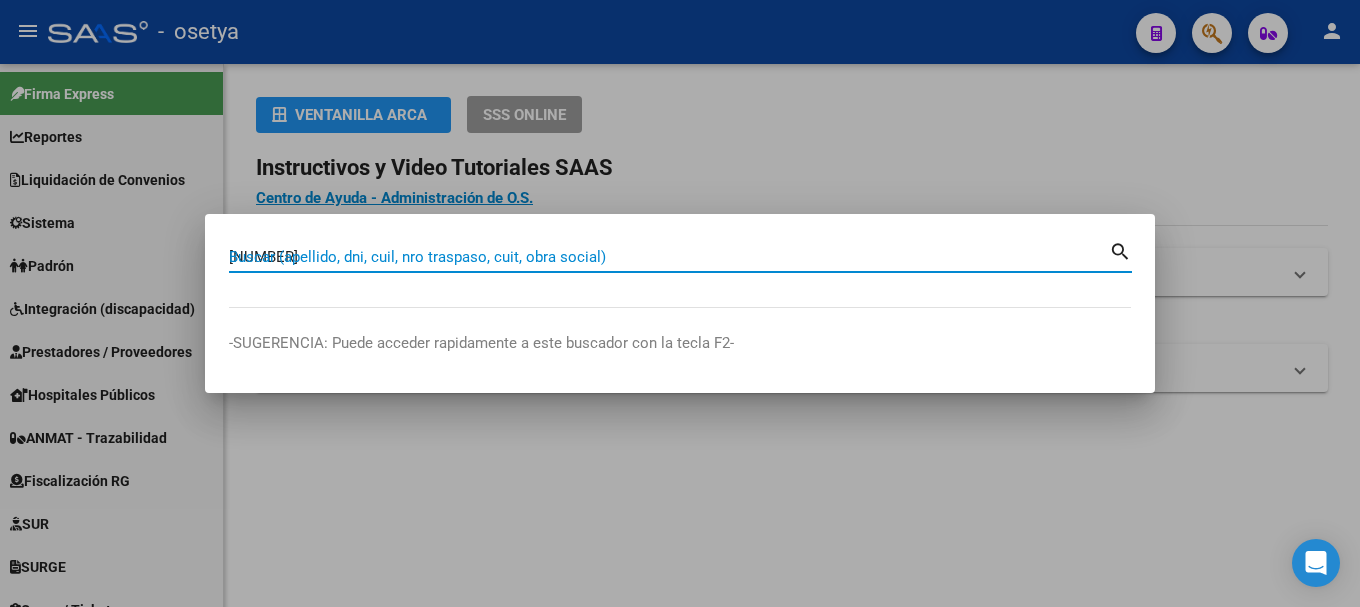 type on "17408844" 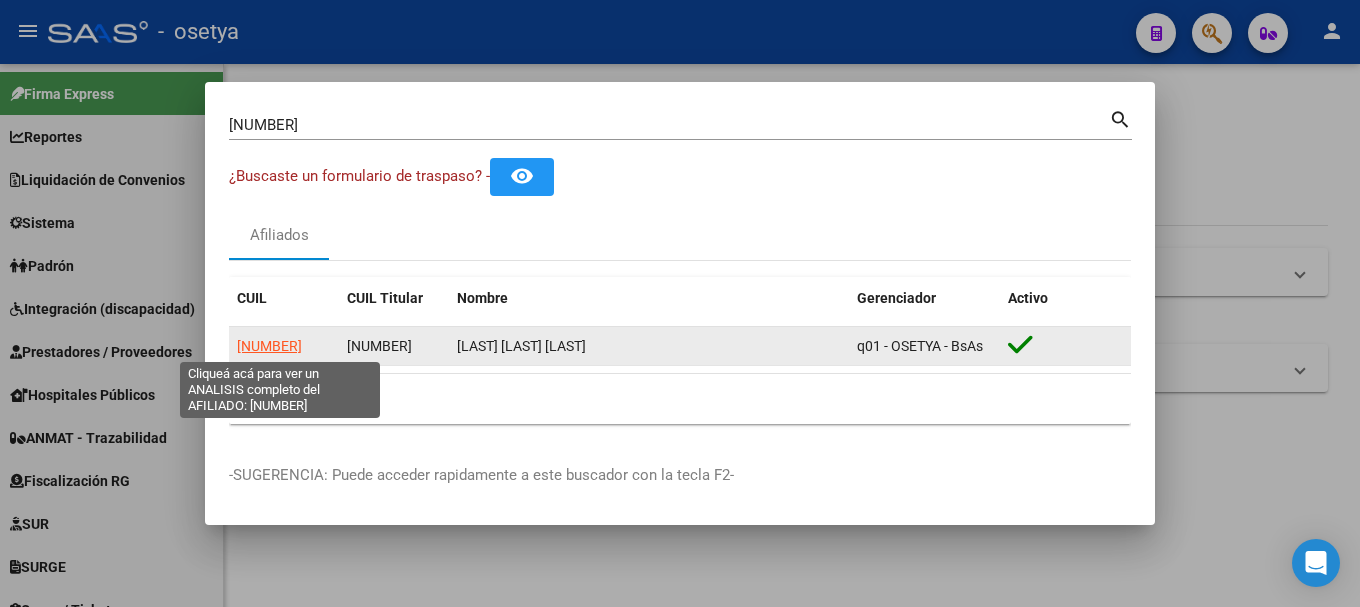 click on "27174088441" 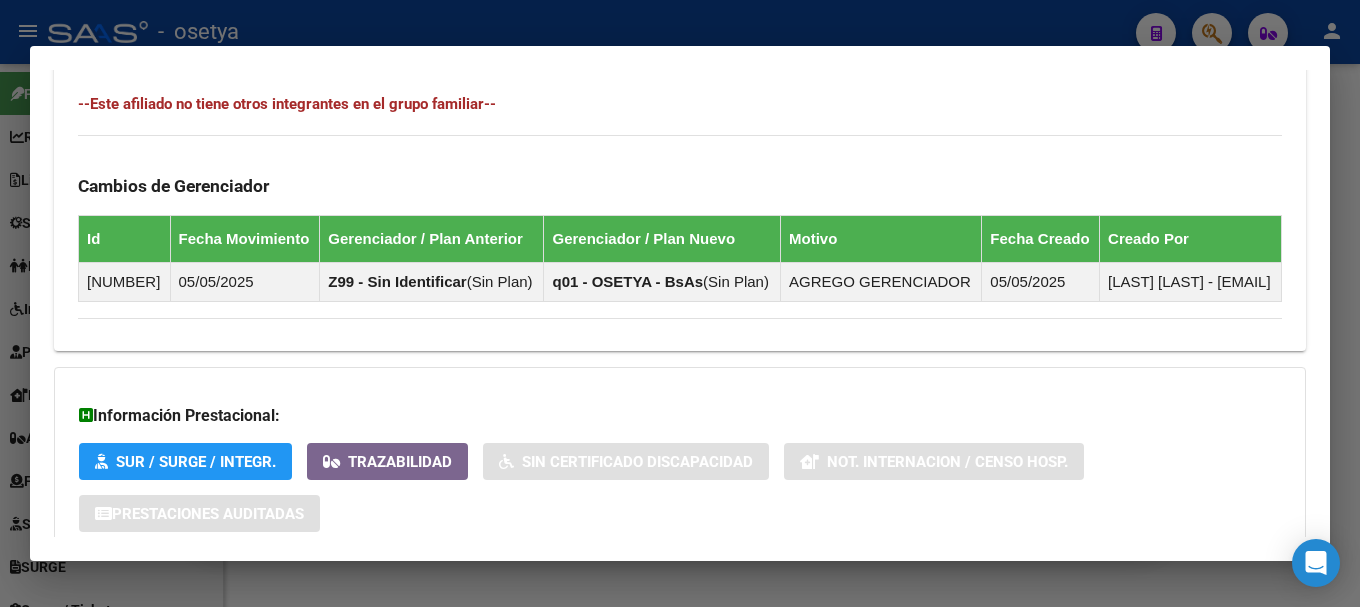 scroll, scrollTop: 1272, scrollLeft: 0, axis: vertical 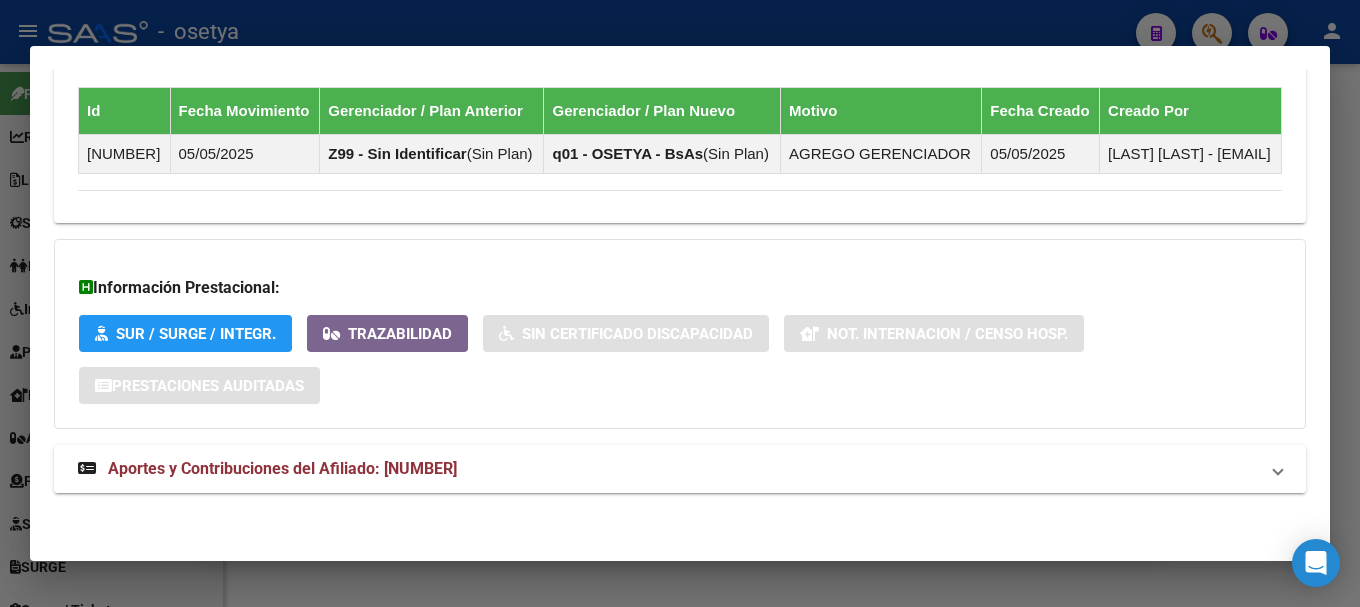 click on "Aportes y Contribuciones del Afiliado: 27174088441" at bounding box center (282, 468) 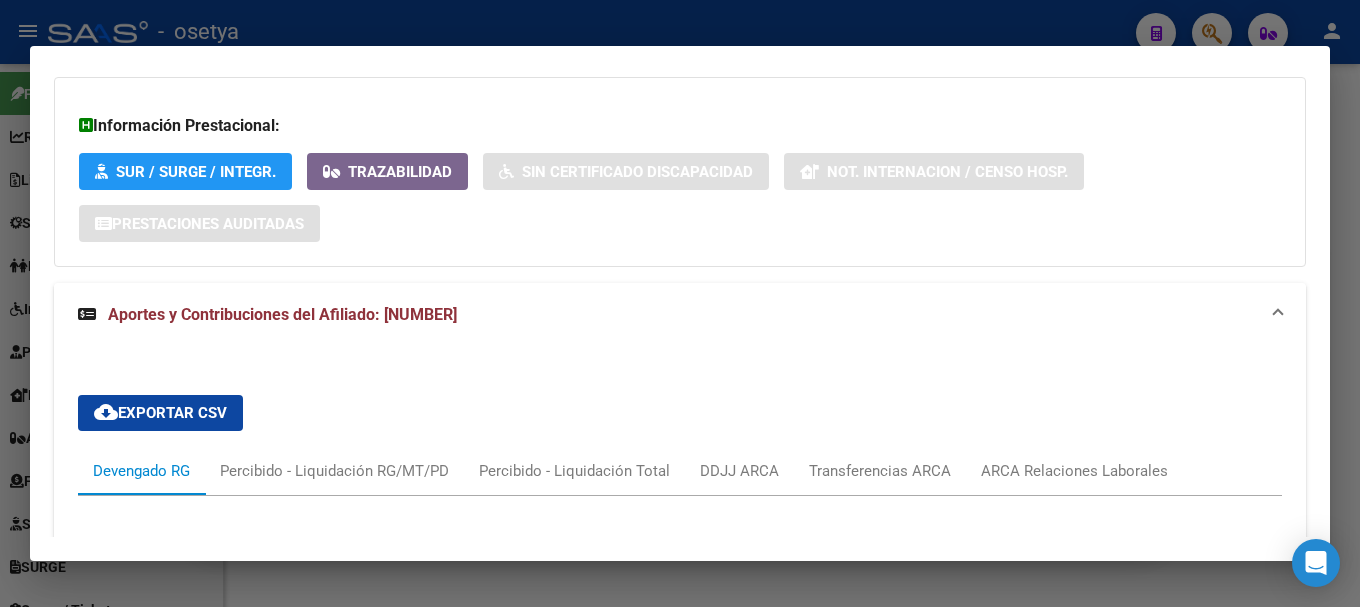 scroll, scrollTop: 1890, scrollLeft: 0, axis: vertical 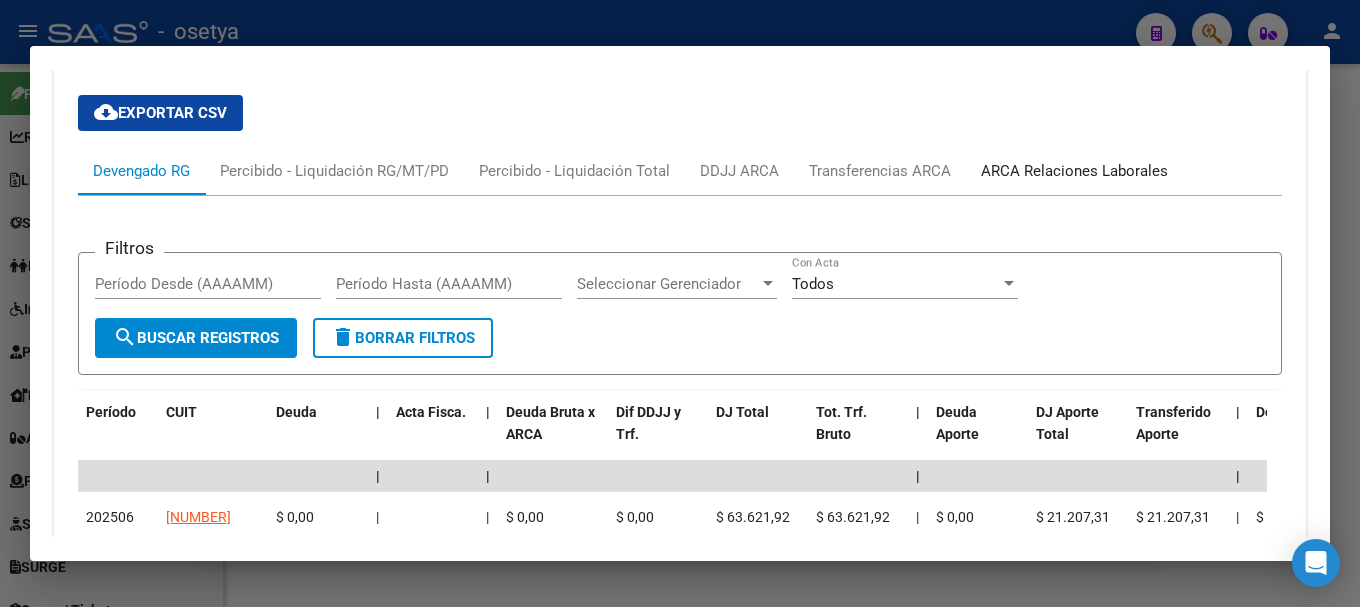 click on "ARCA Relaciones Laborales" at bounding box center [1074, 171] 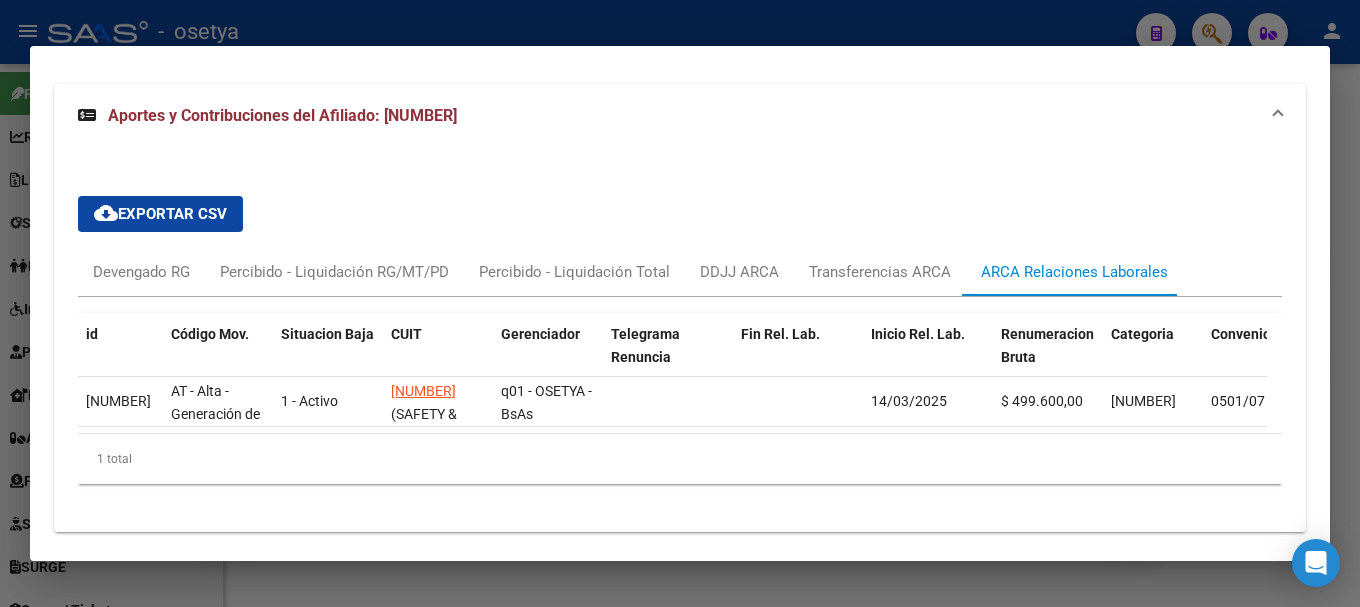 scroll, scrollTop: 1687, scrollLeft: 0, axis: vertical 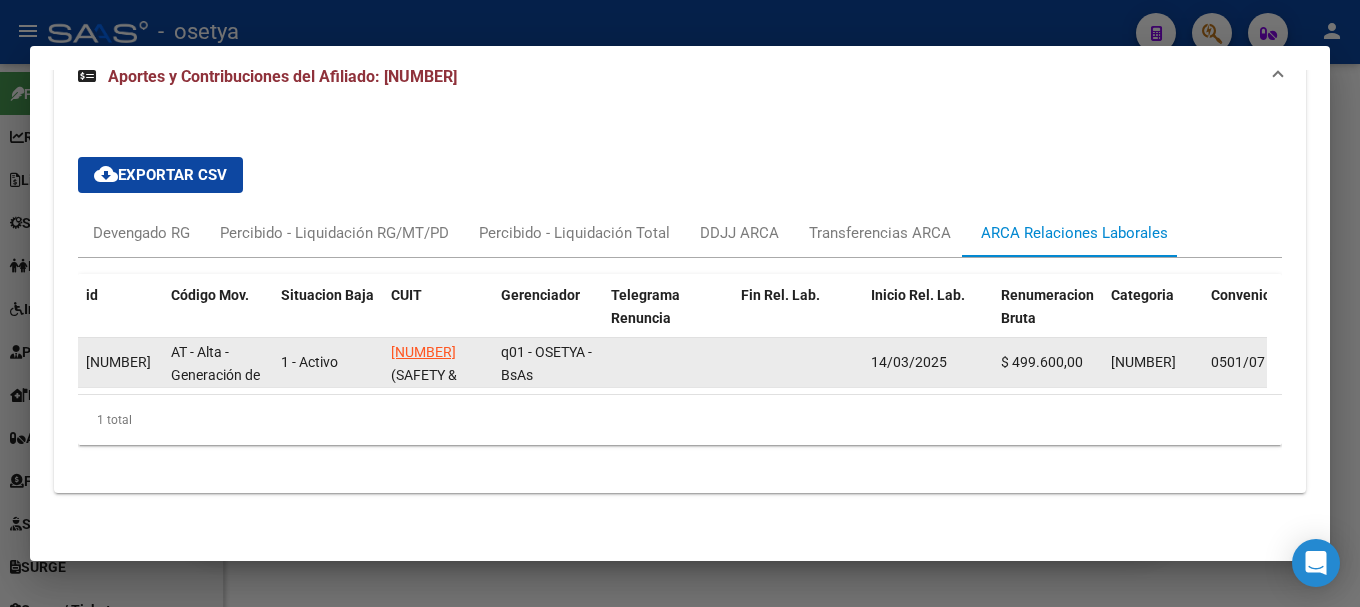 drag, startPoint x: 950, startPoint y: 351, endPoint x: 765, endPoint y: 345, distance: 185.09727 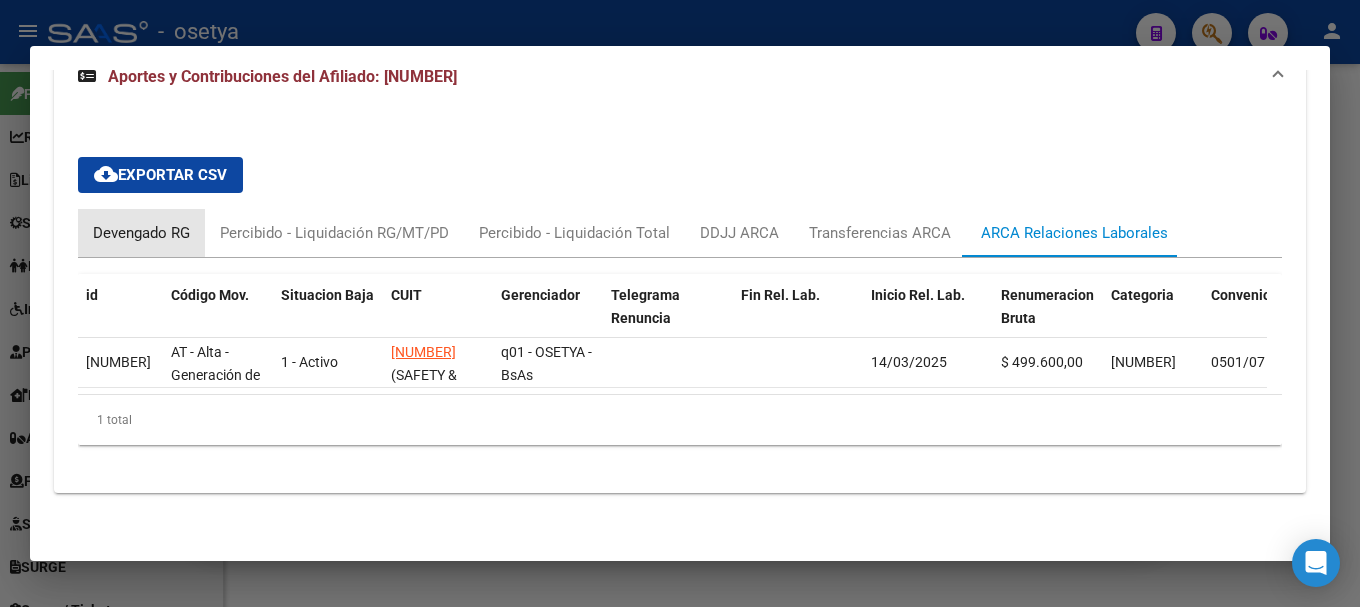 click on "Devengado RG" at bounding box center [141, 233] 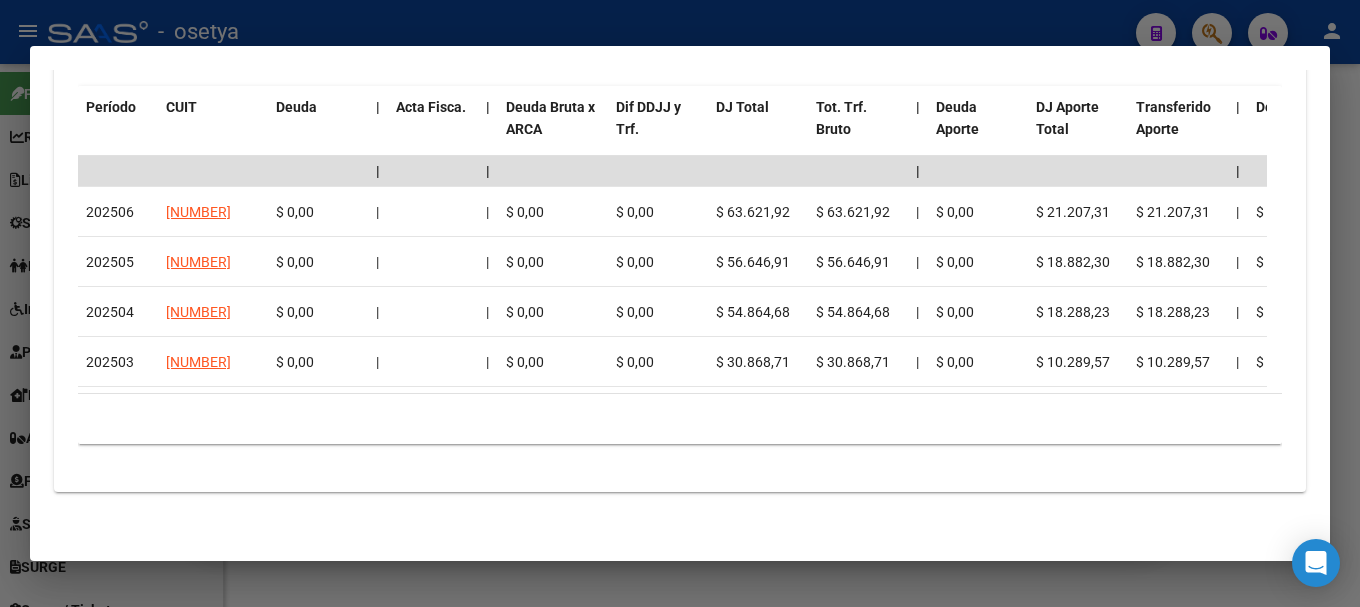 scroll, scrollTop: 2017, scrollLeft: 0, axis: vertical 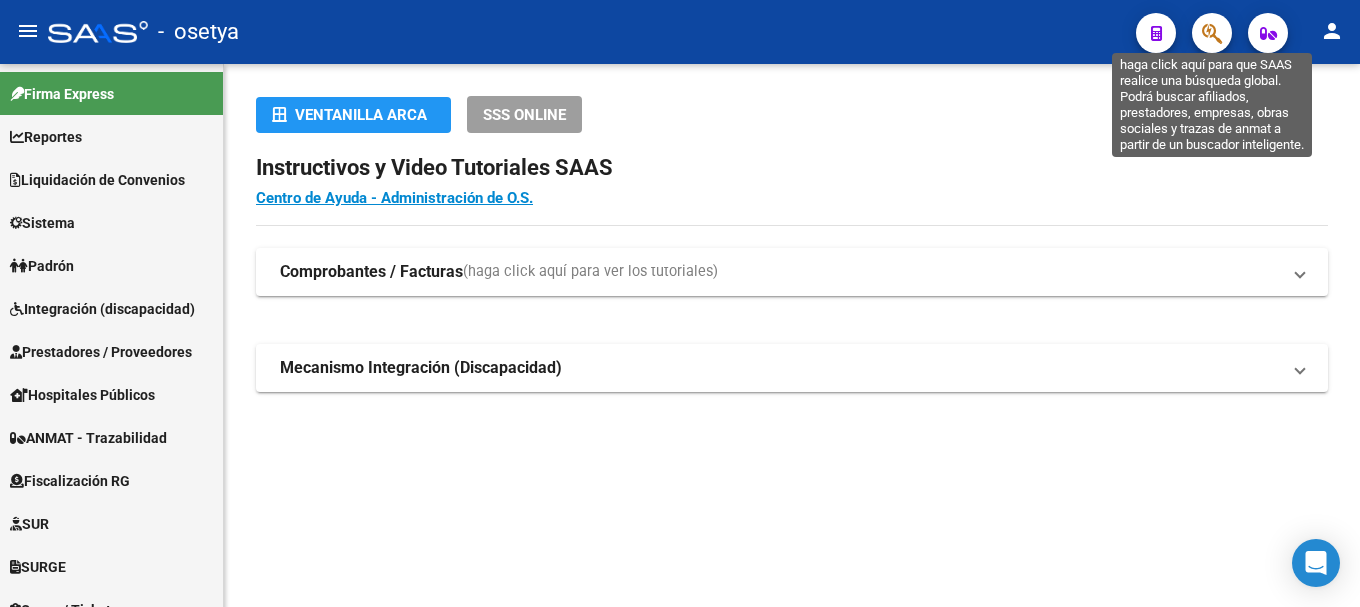 click 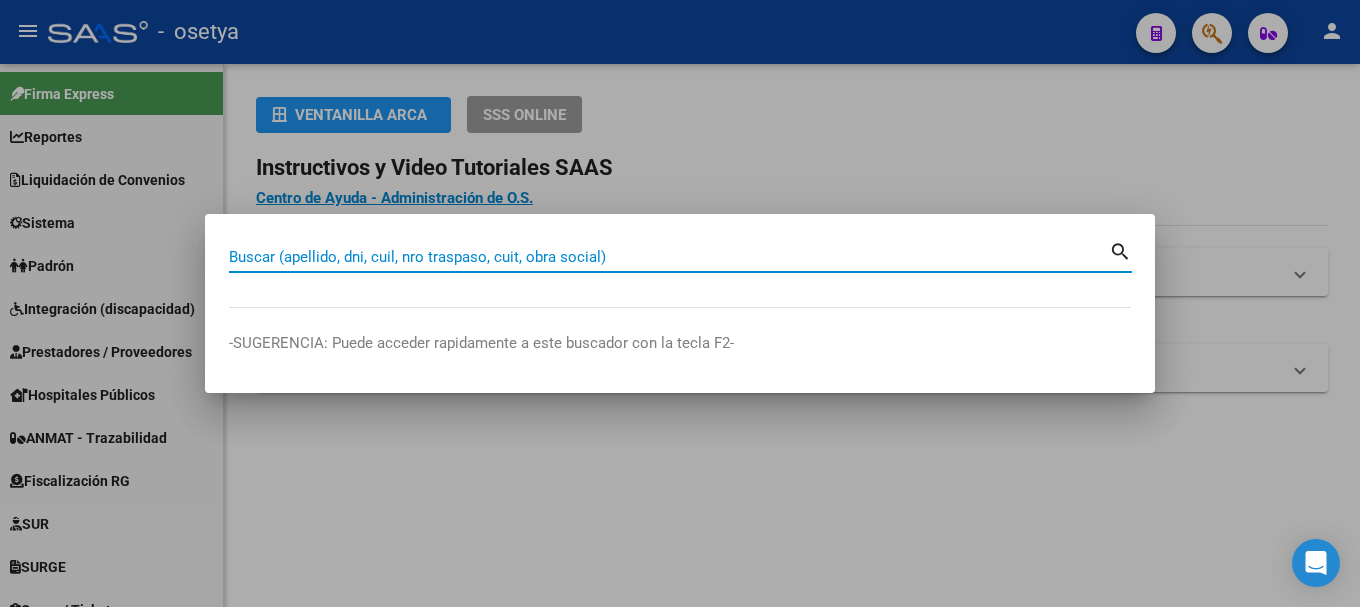 paste on "[CUIL]" 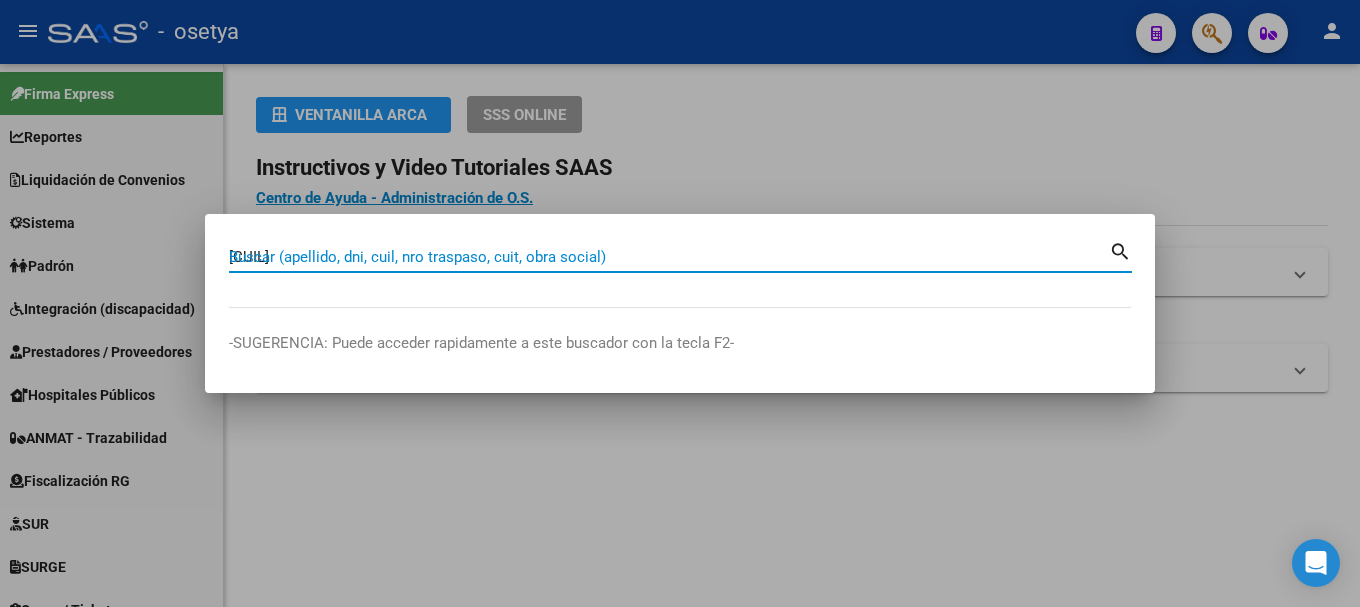 type on "[CUIL]" 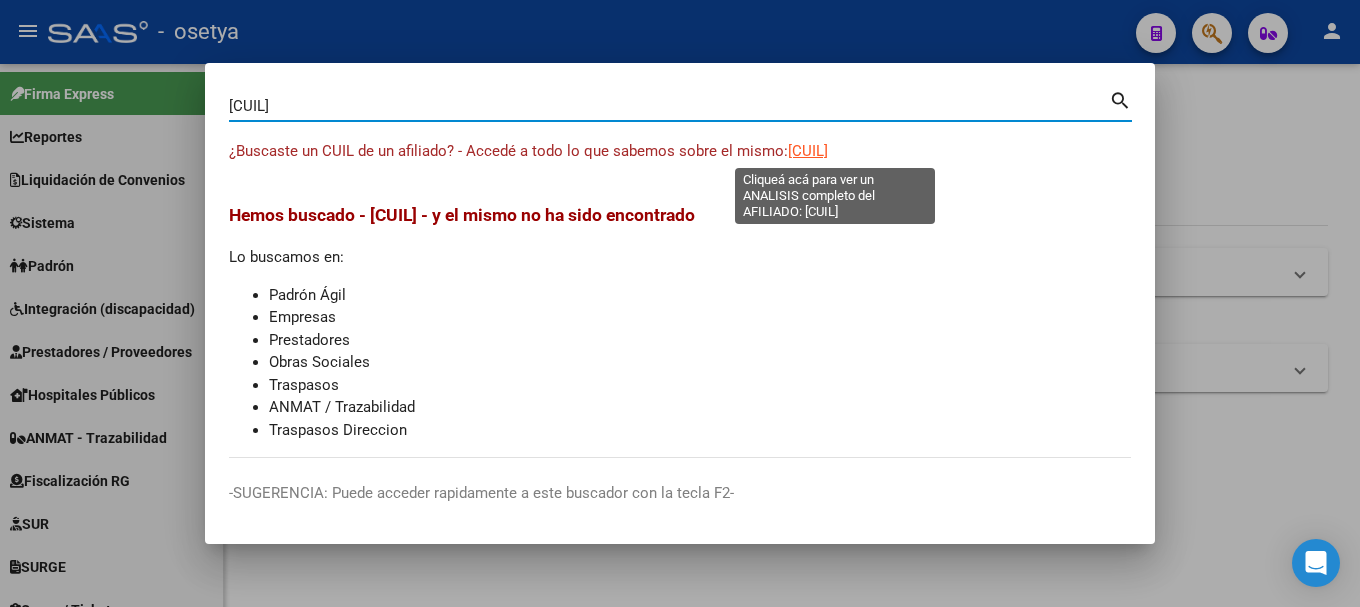 click on "[CUIL]" at bounding box center (808, 151) 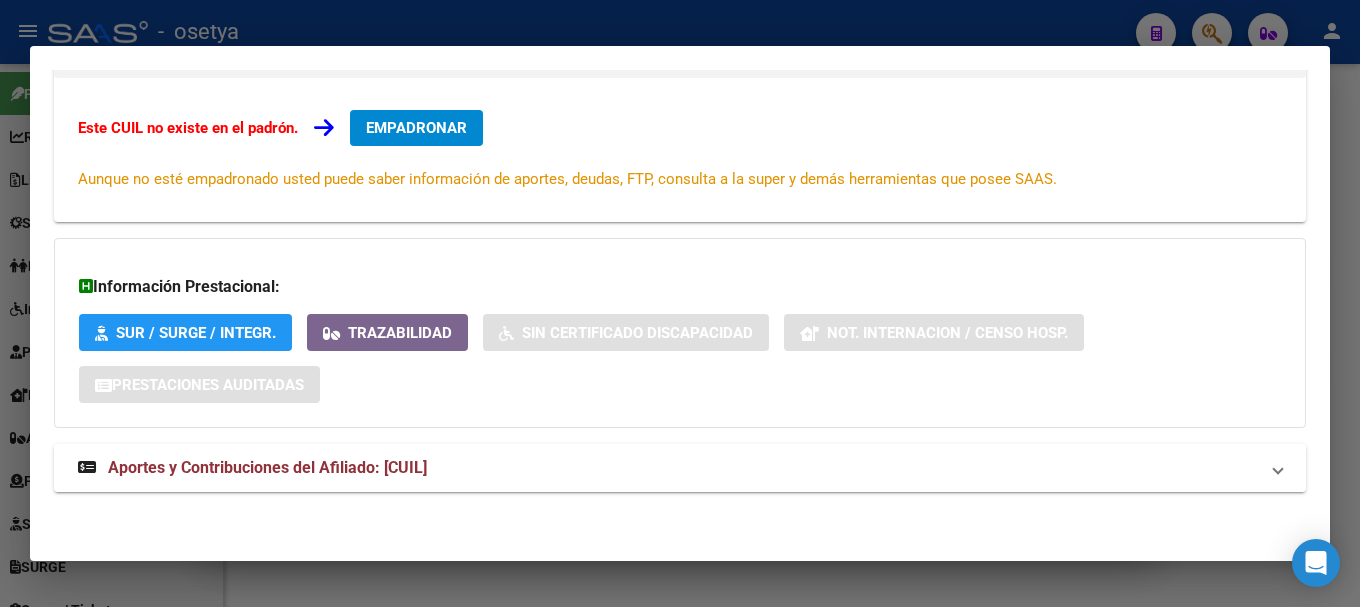 click on "Aportes y Contribuciones del Afiliado: [CUIL]" at bounding box center (680, 468) 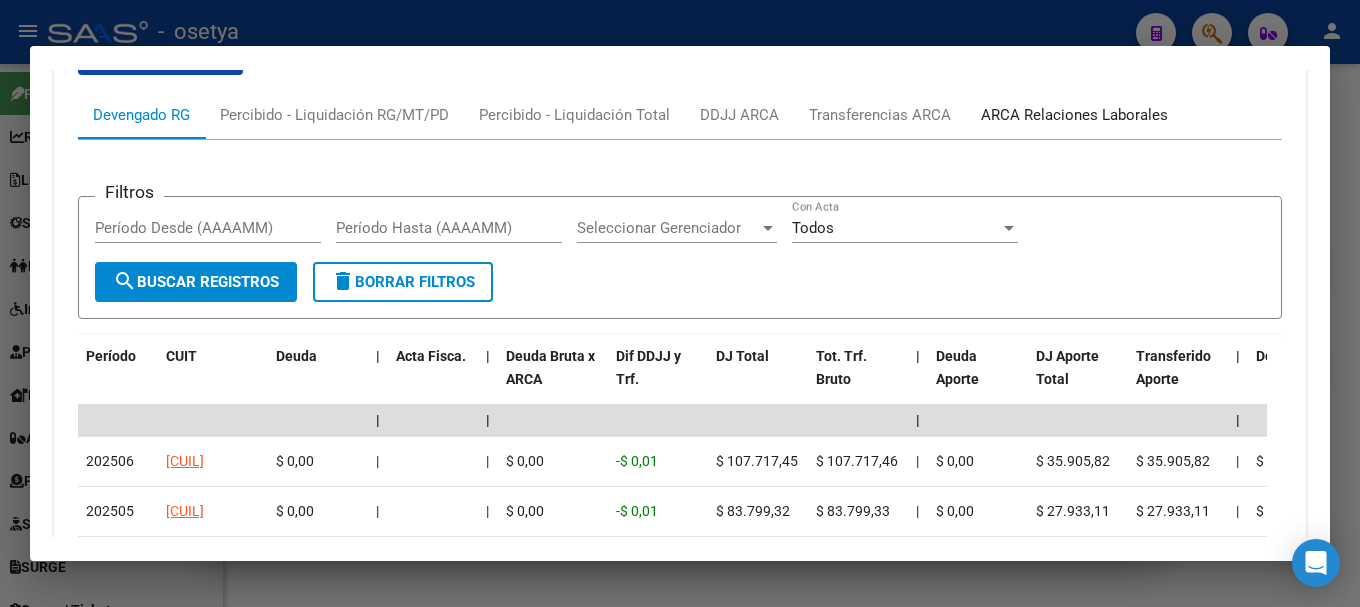 click on "ARCA Relaciones Laborales" at bounding box center (1074, 115) 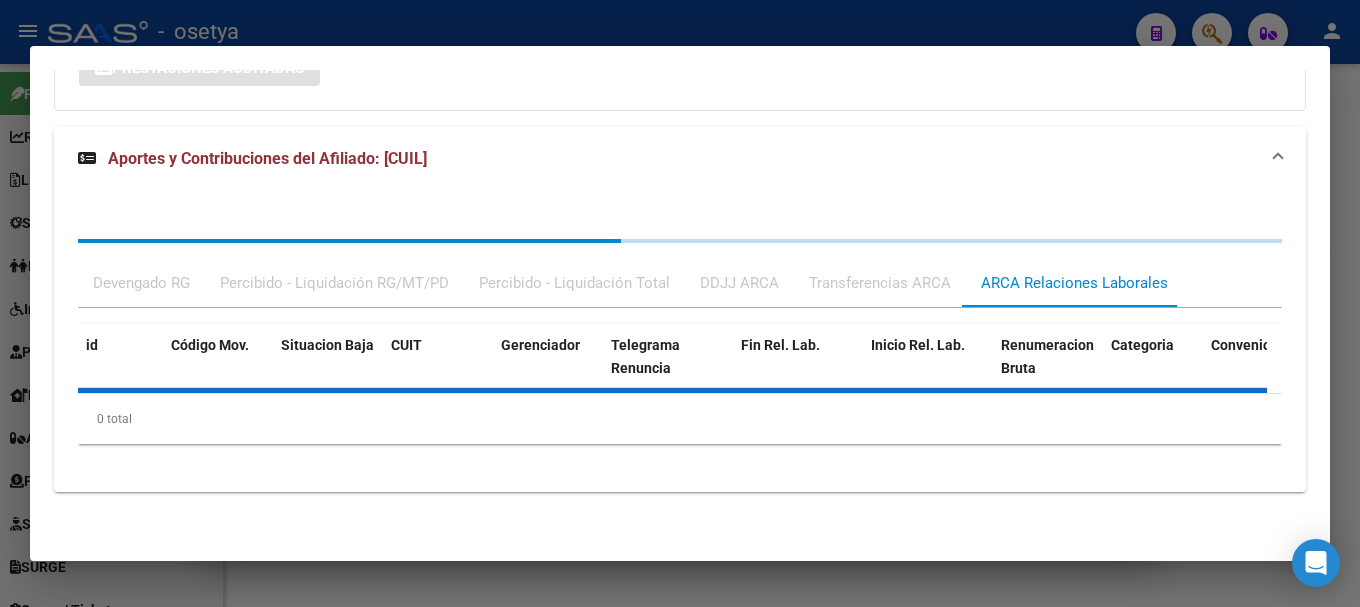 scroll, scrollTop: 737, scrollLeft: 0, axis: vertical 